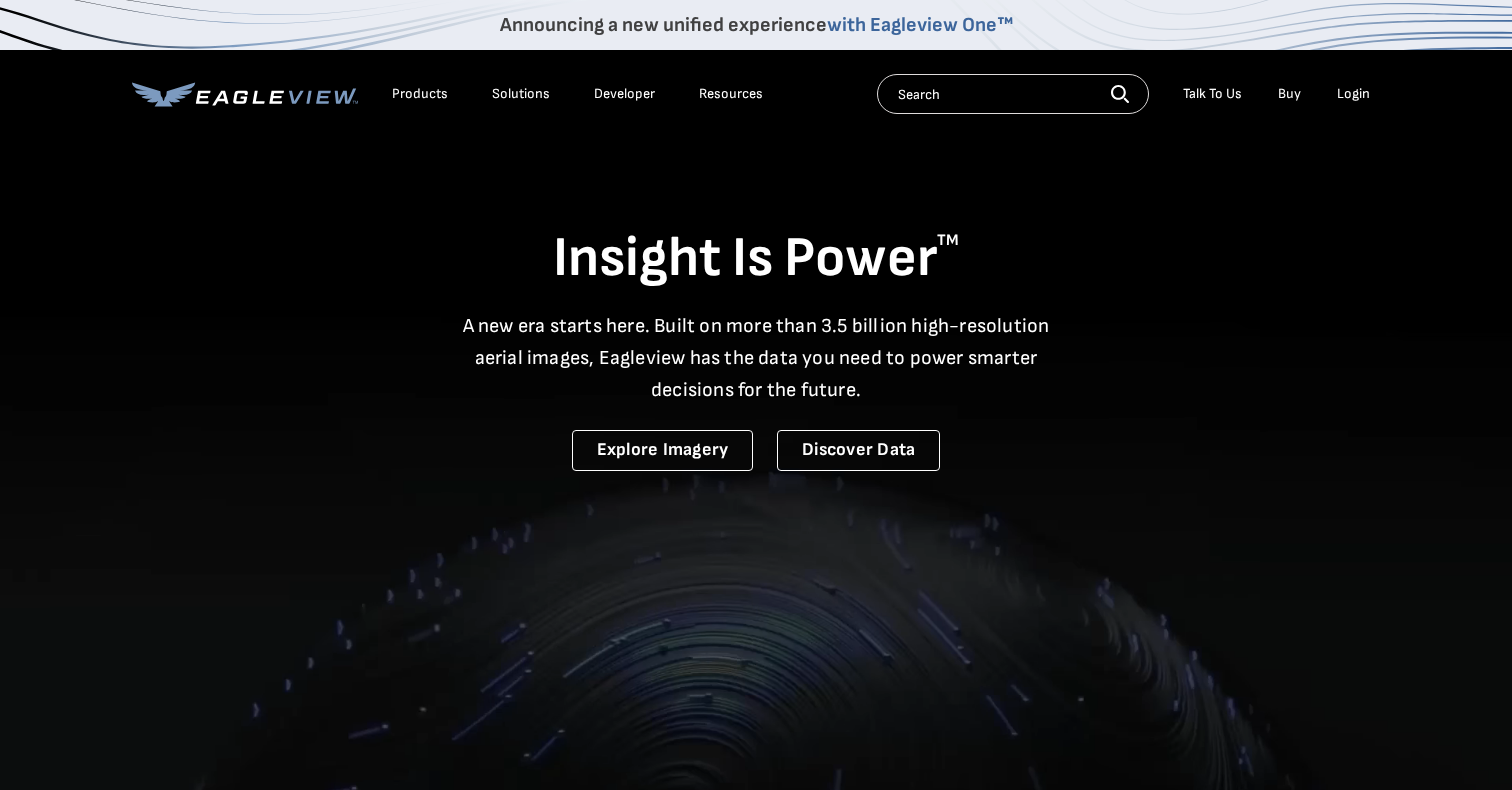 scroll, scrollTop: 0, scrollLeft: 0, axis: both 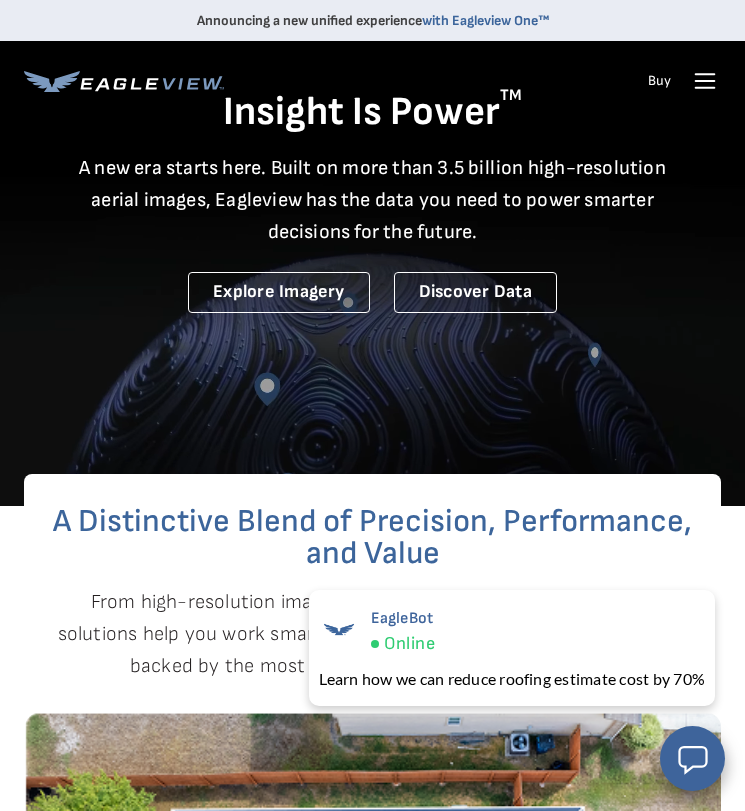 click 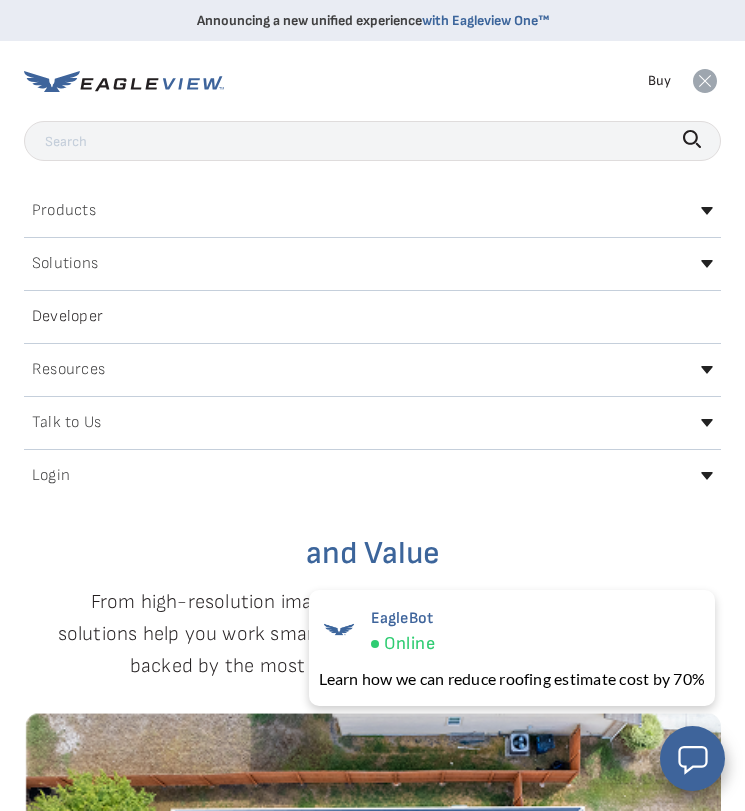 click on "Login" at bounding box center [372, 476] 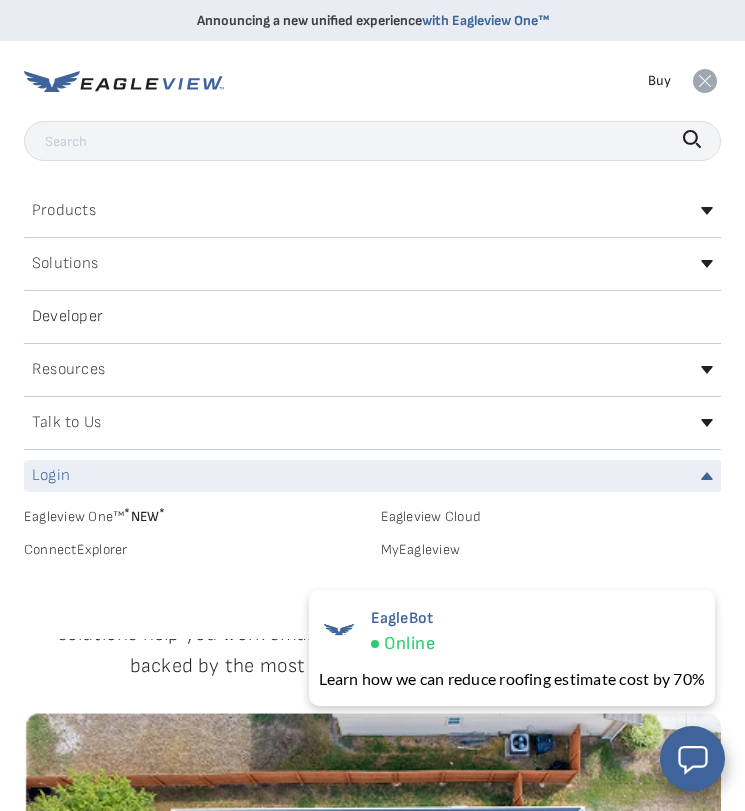 click on "MyEagleview" at bounding box center (551, 550) 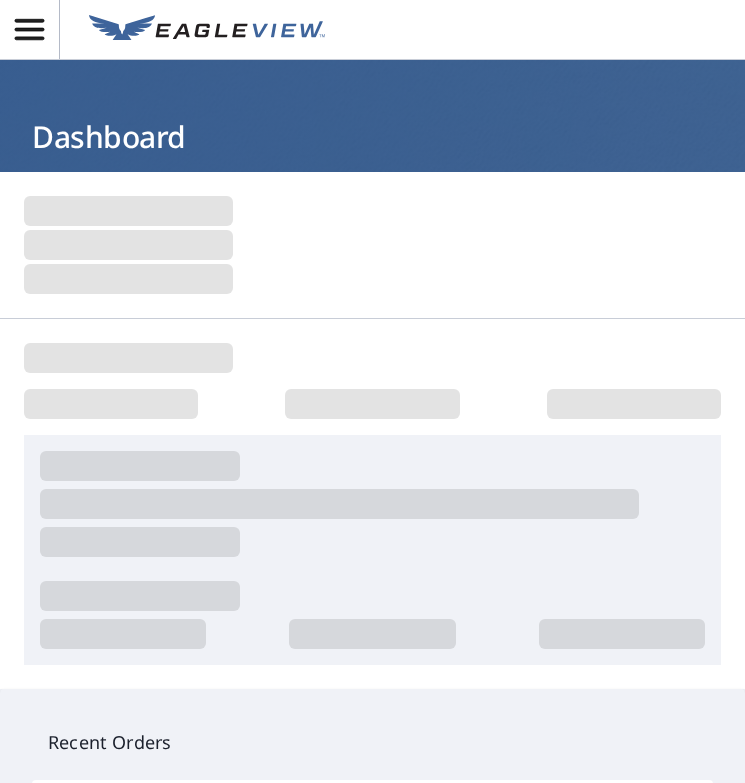 scroll, scrollTop: 0, scrollLeft: 0, axis: both 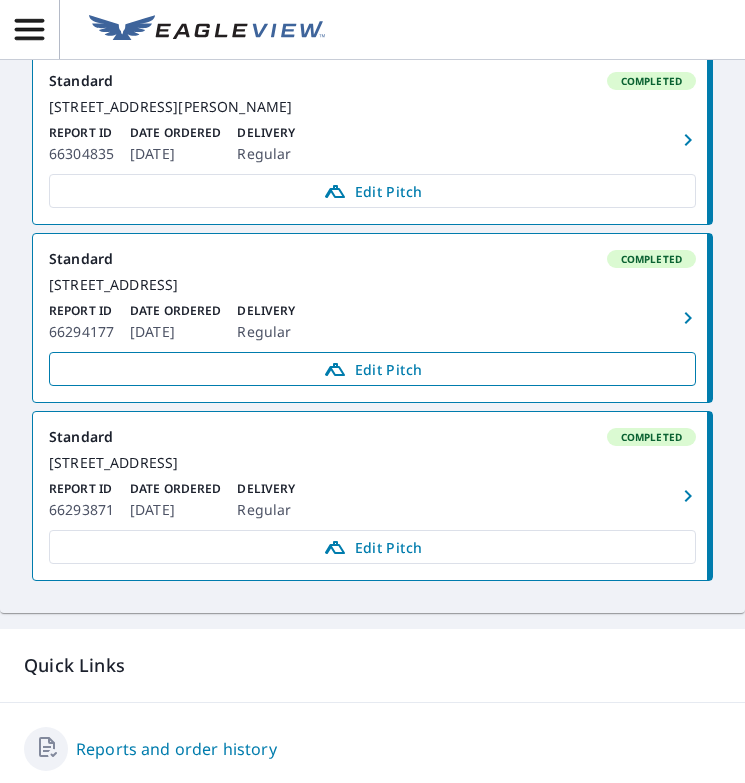 click on "Edit Pitch" at bounding box center [372, 369] 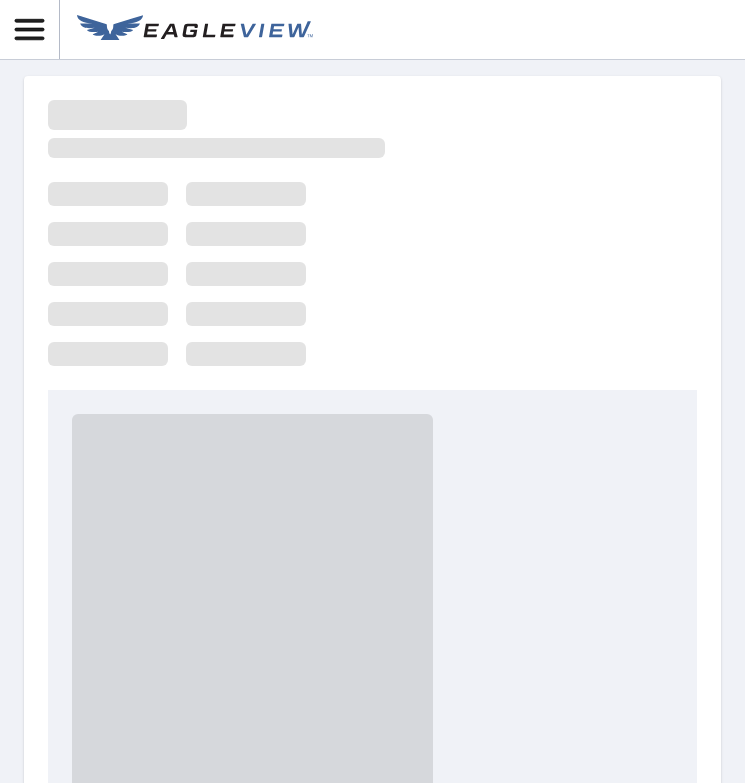 scroll, scrollTop: 0, scrollLeft: 0, axis: both 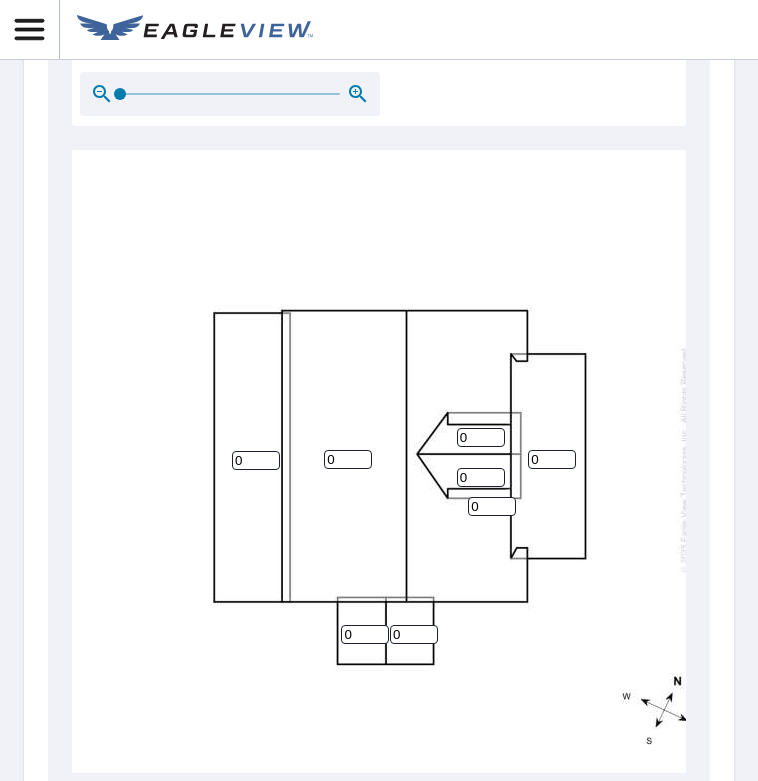 drag, startPoint x: 246, startPoint y: 464, endPoint x: 198, endPoint y: 464, distance: 48 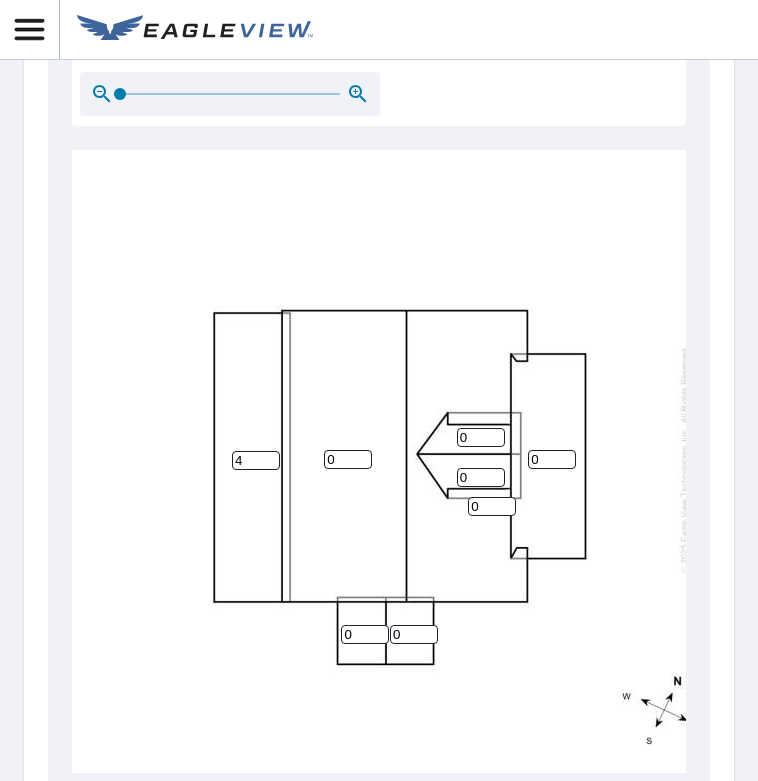 type on "4" 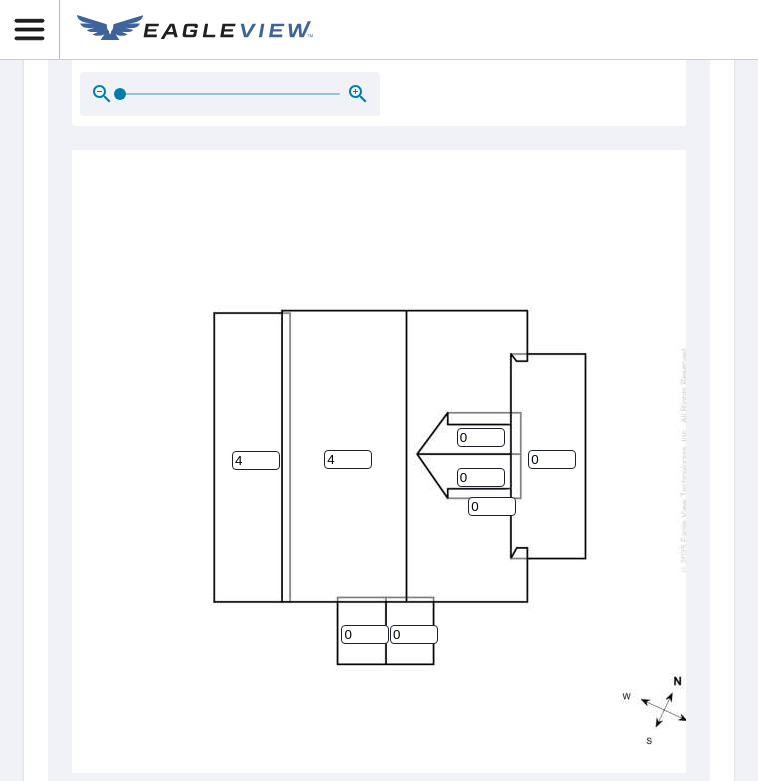 type on "4" 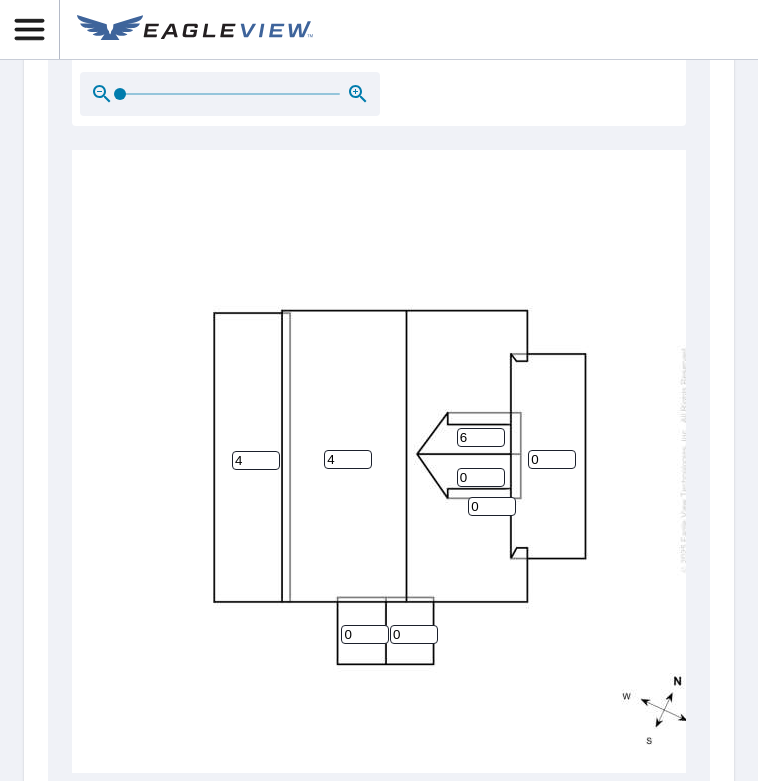 type on "6" 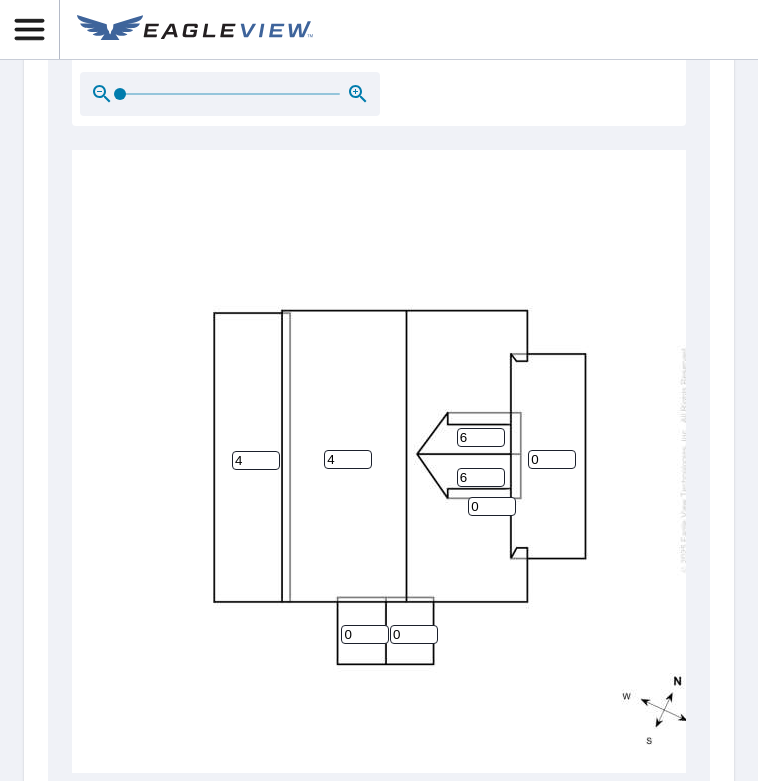 type on "6" 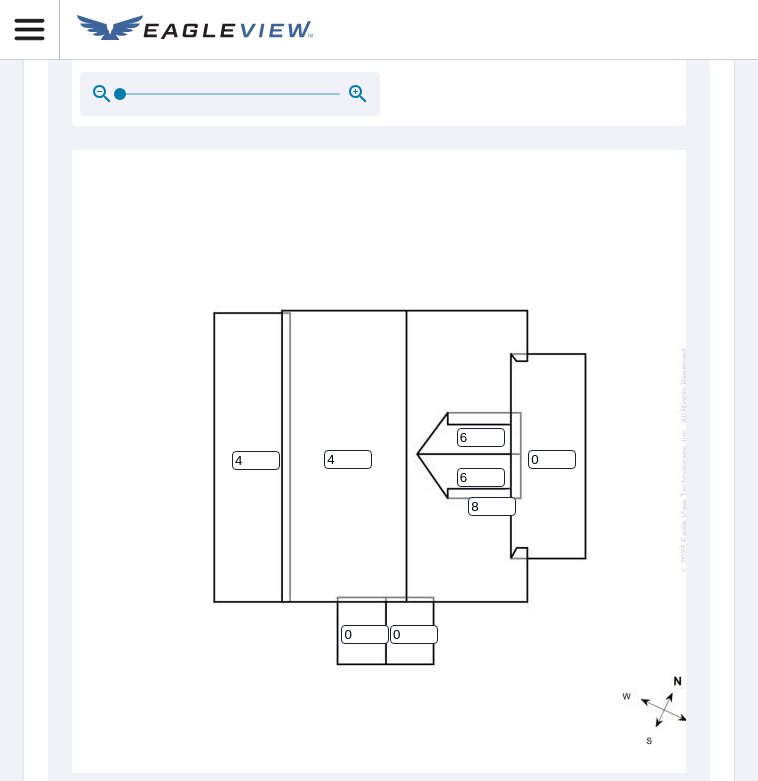 type on "8" 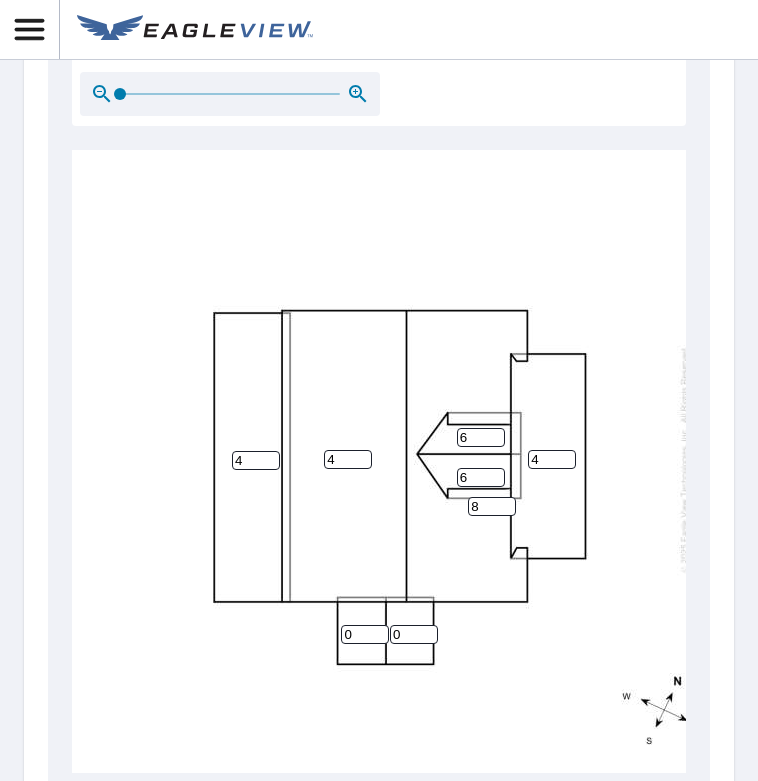 type on "4" 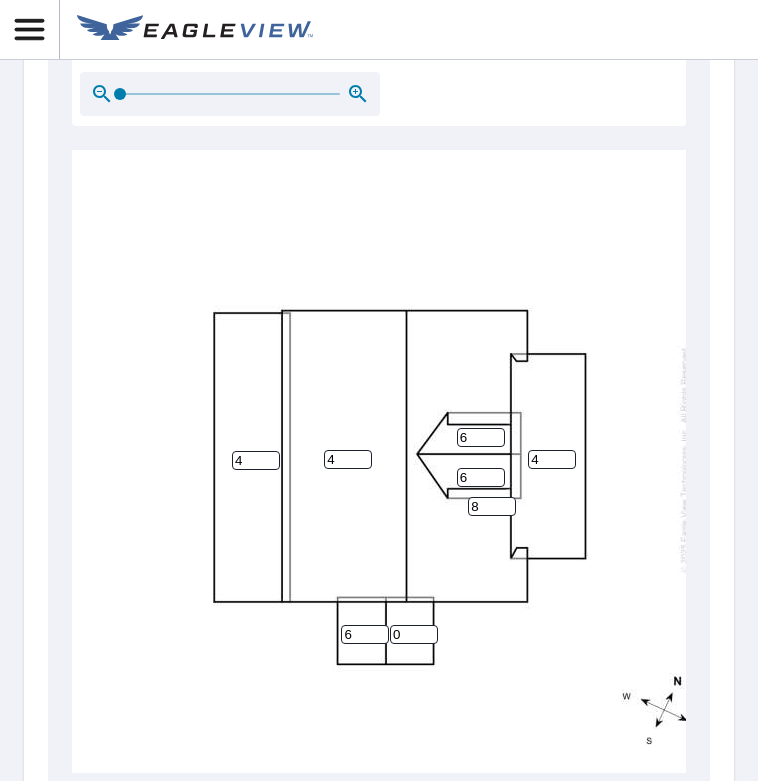 type on "6" 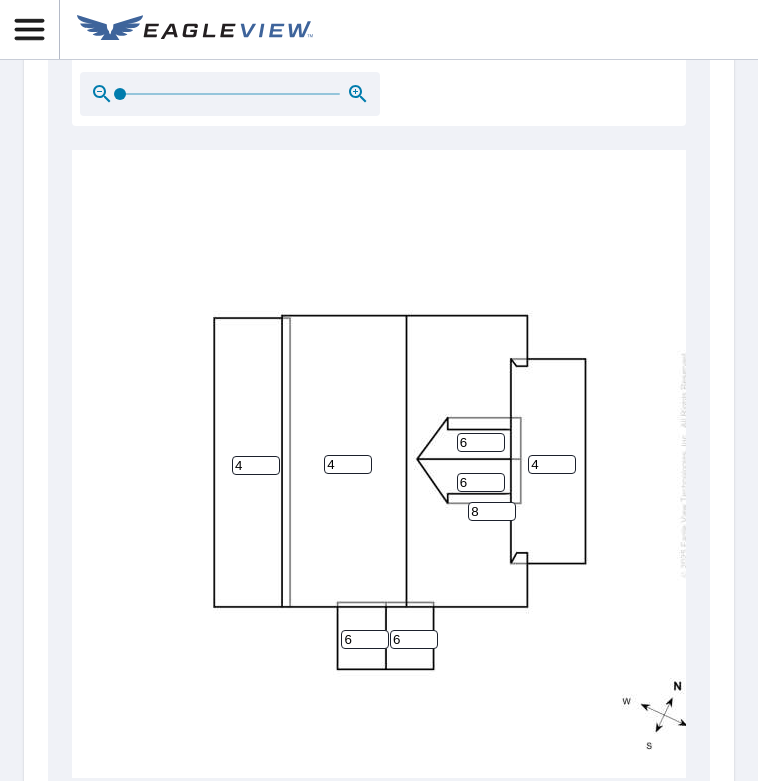 scroll, scrollTop: 0, scrollLeft: 3, axis: horizontal 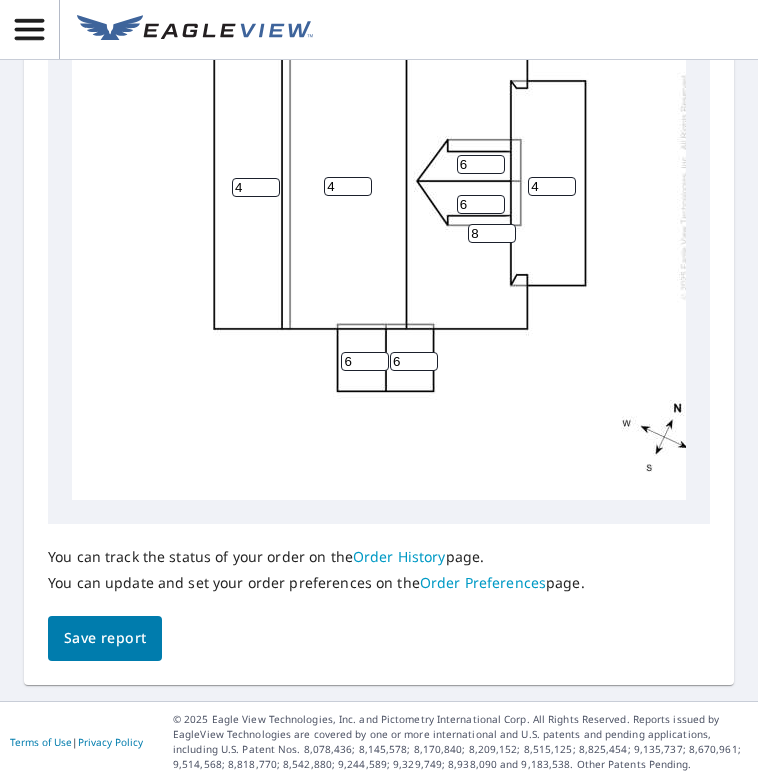 type on "6" 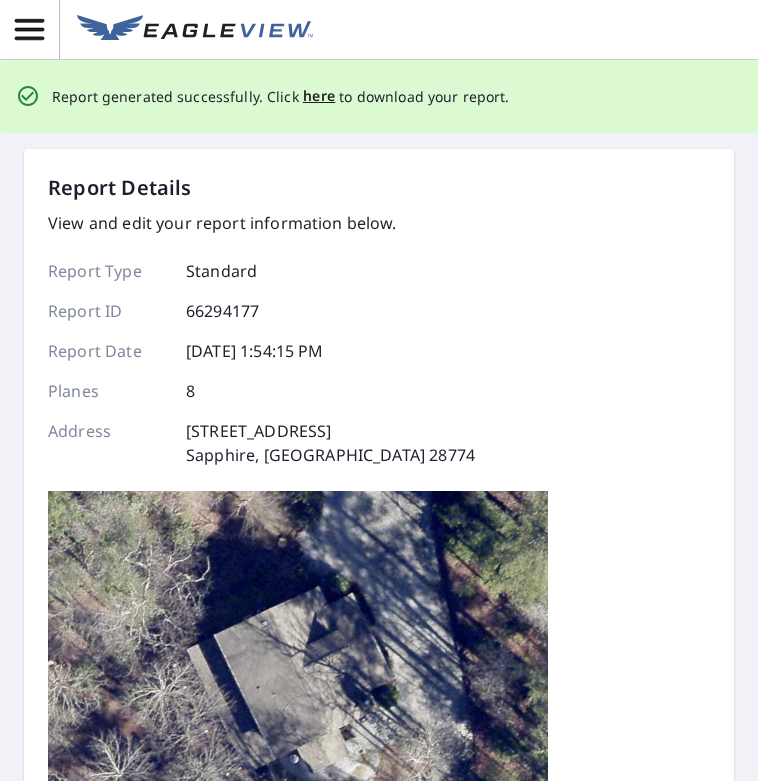scroll, scrollTop: 0, scrollLeft: 0, axis: both 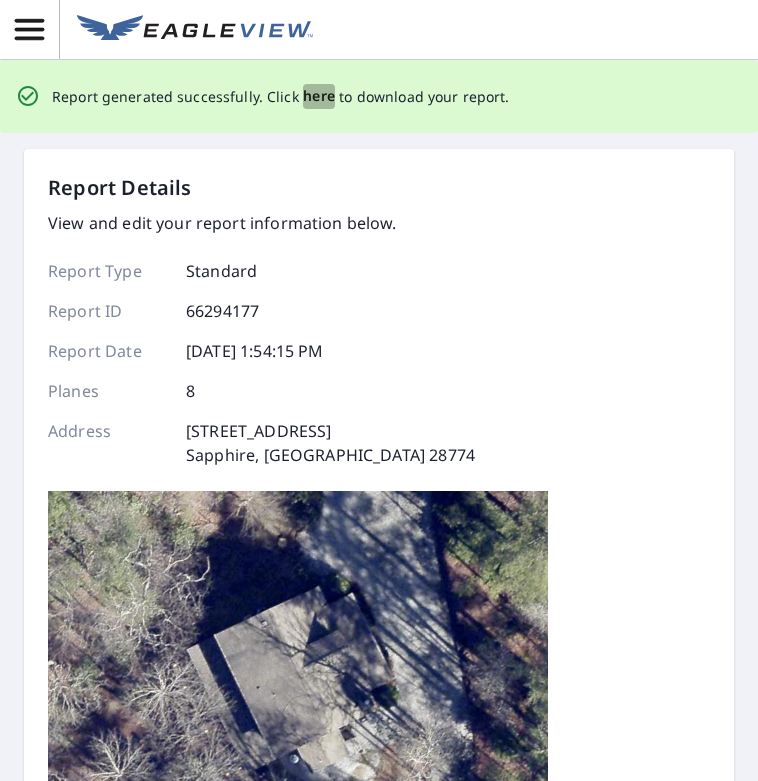 click on "here" at bounding box center [319, 96] 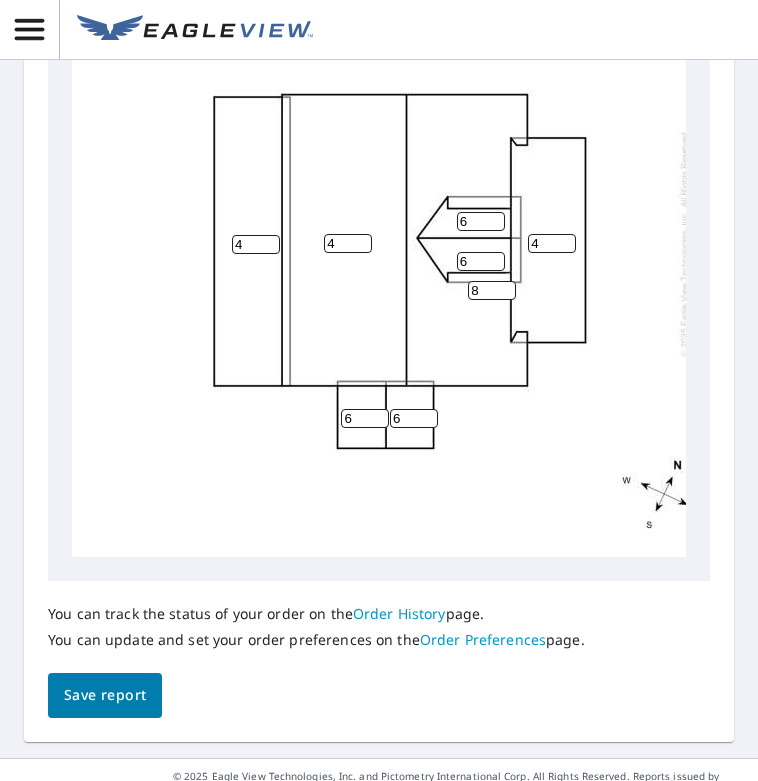 scroll, scrollTop: 1144, scrollLeft: 0, axis: vertical 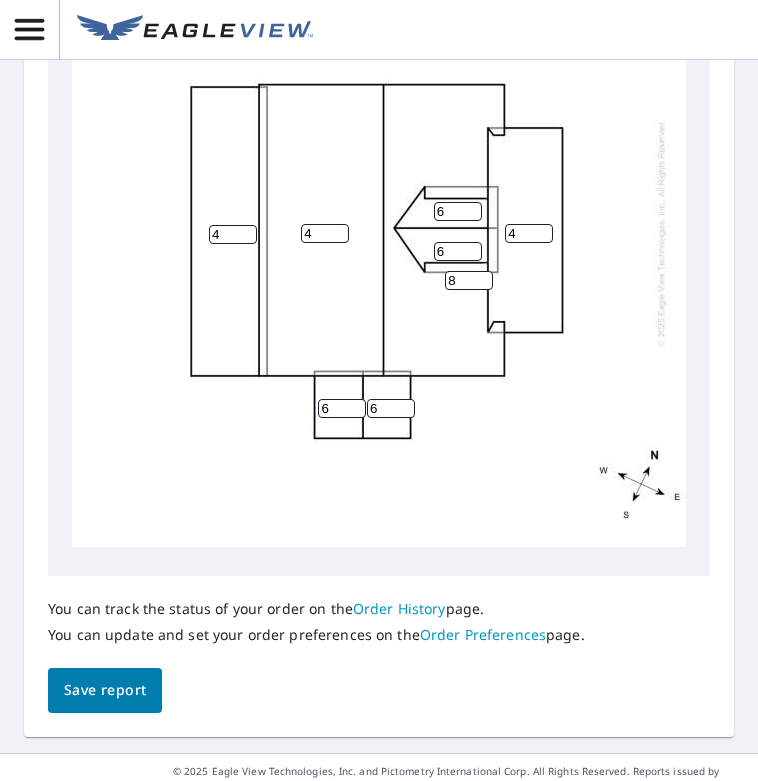 click on "4" at bounding box center (325, 233) 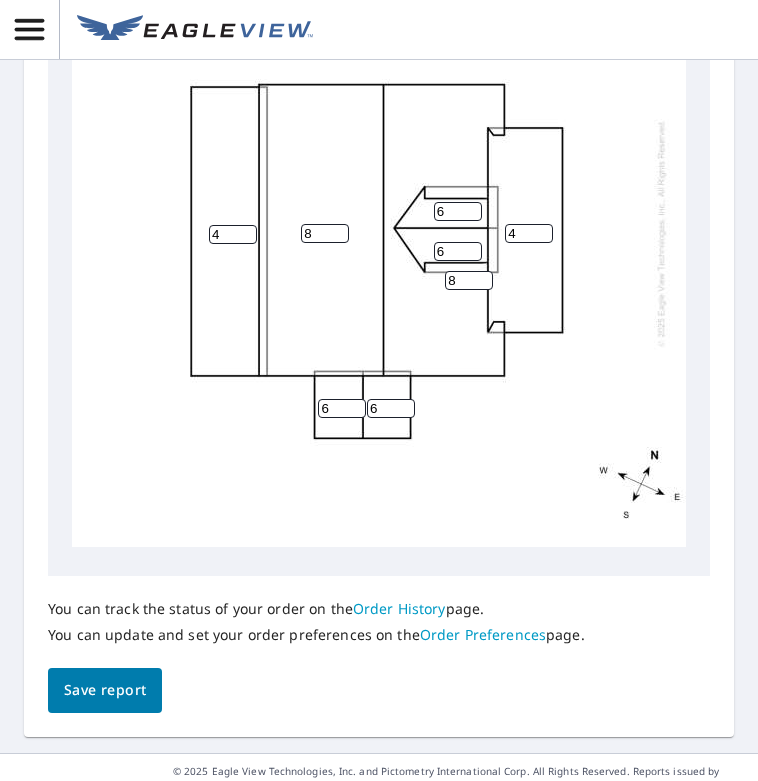 type on "8" 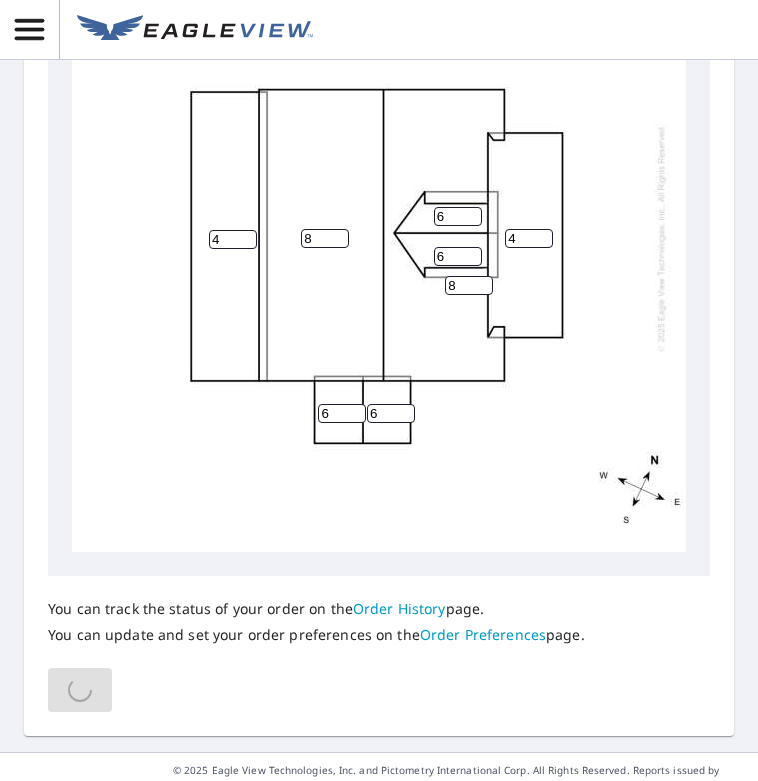 scroll, scrollTop: 0, scrollLeft: 26, axis: horizontal 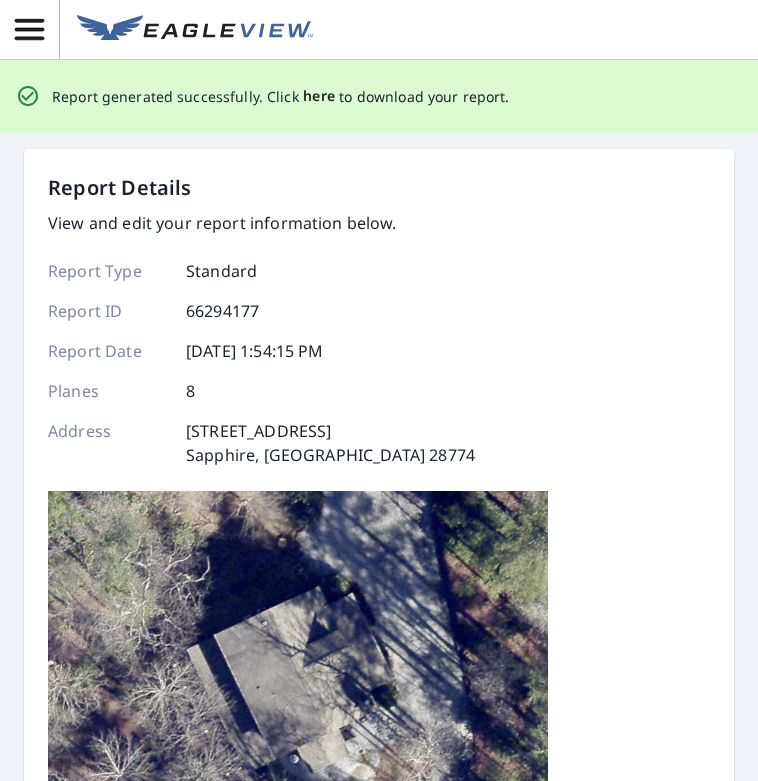 click on "here" at bounding box center (319, 96) 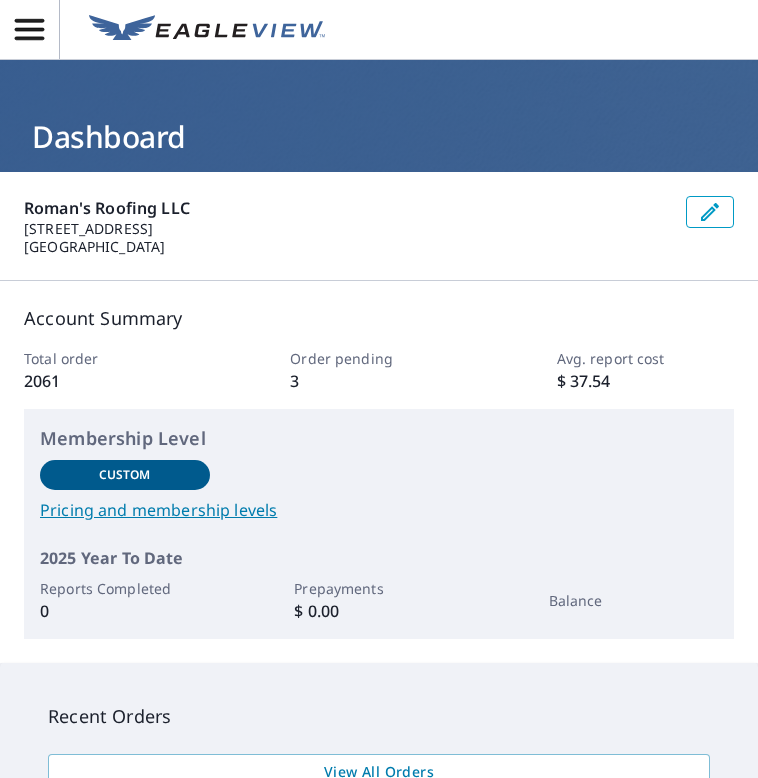 scroll, scrollTop: 0, scrollLeft: 0, axis: both 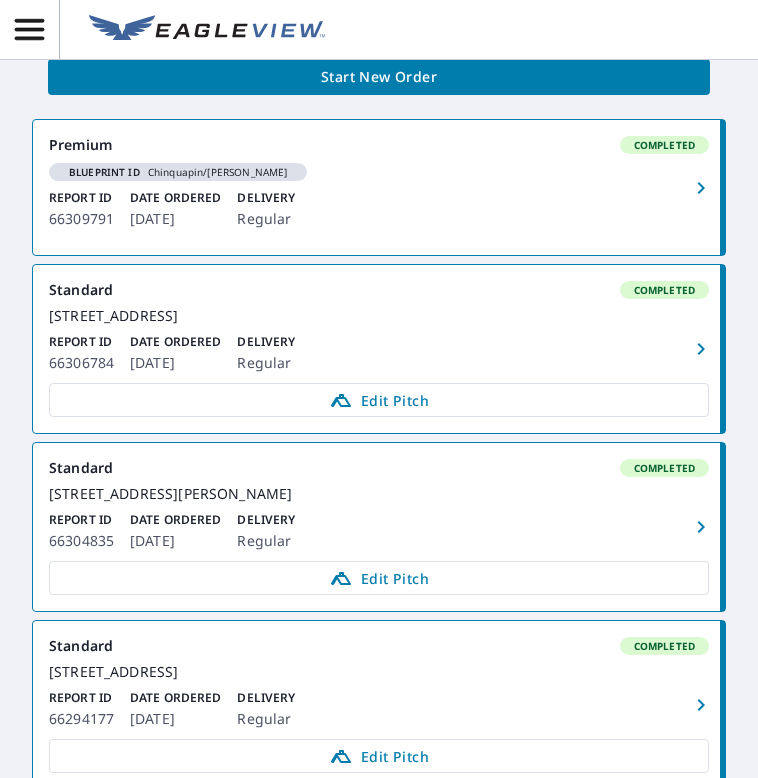 click on "Standard Completed 320 Cowee Ridge Rd
Highlands, NC 28741 Report ID 66304835 Date Ordered Jul 09, 2025 Delivery Regular Edit Pitch" at bounding box center (379, 527) 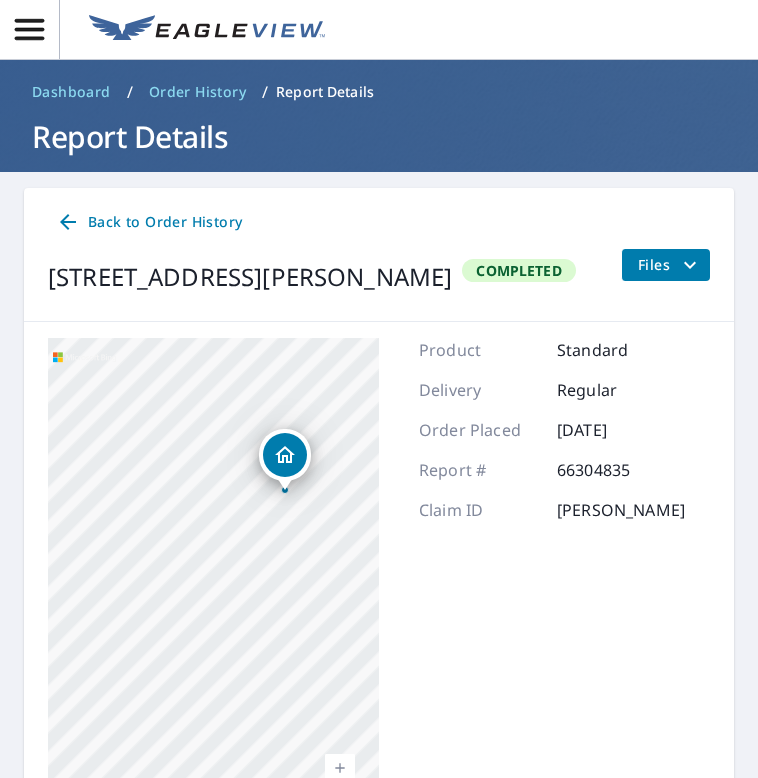 scroll, scrollTop: 0, scrollLeft: 0, axis: both 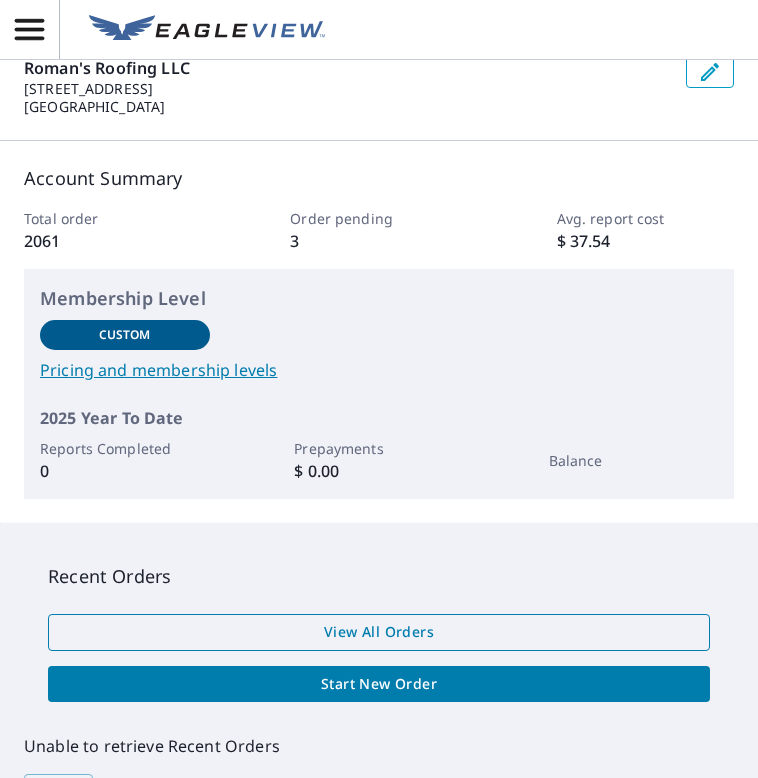 click on "View All Orders" at bounding box center (379, 632) 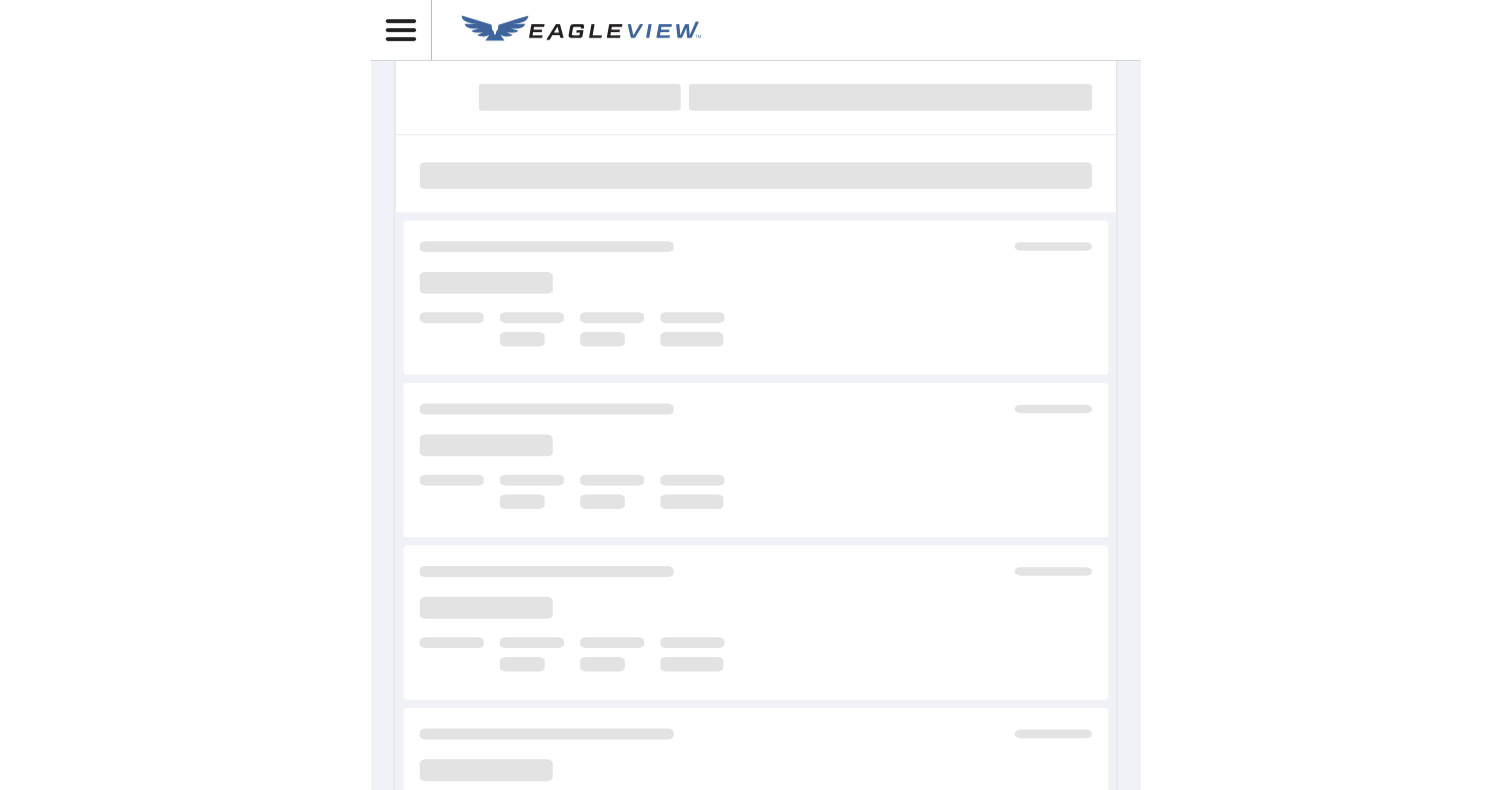 scroll, scrollTop: 0, scrollLeft: 0, axis: both 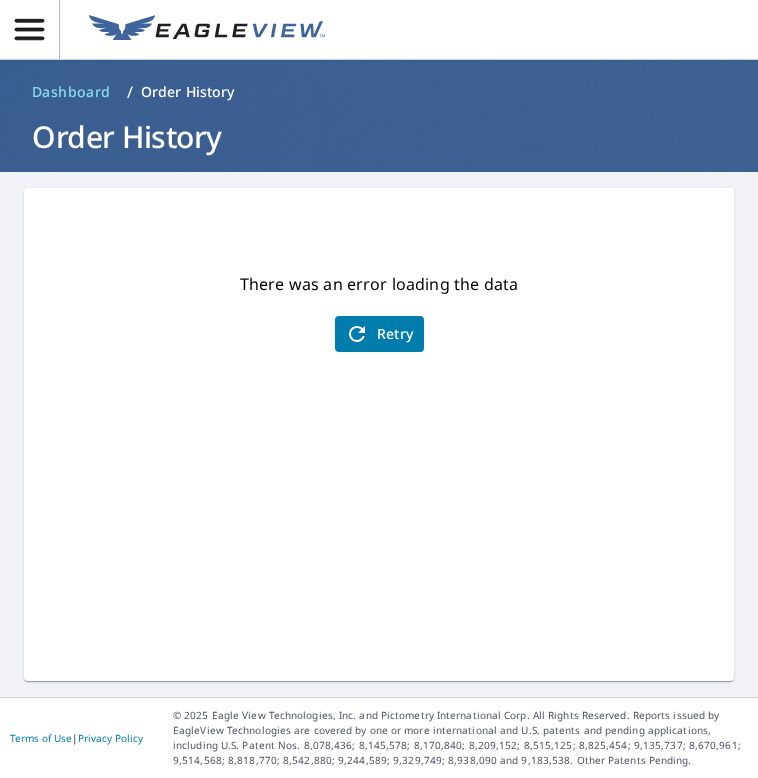 click on "Retry" at bounding box center [379, 334] 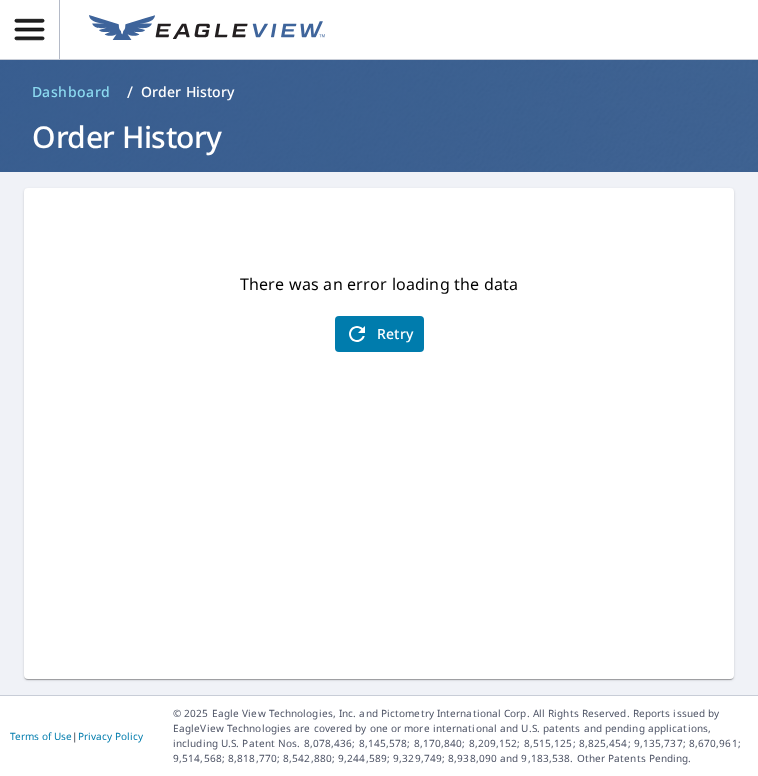 click on "Retry" at bounding box center [379, 334] 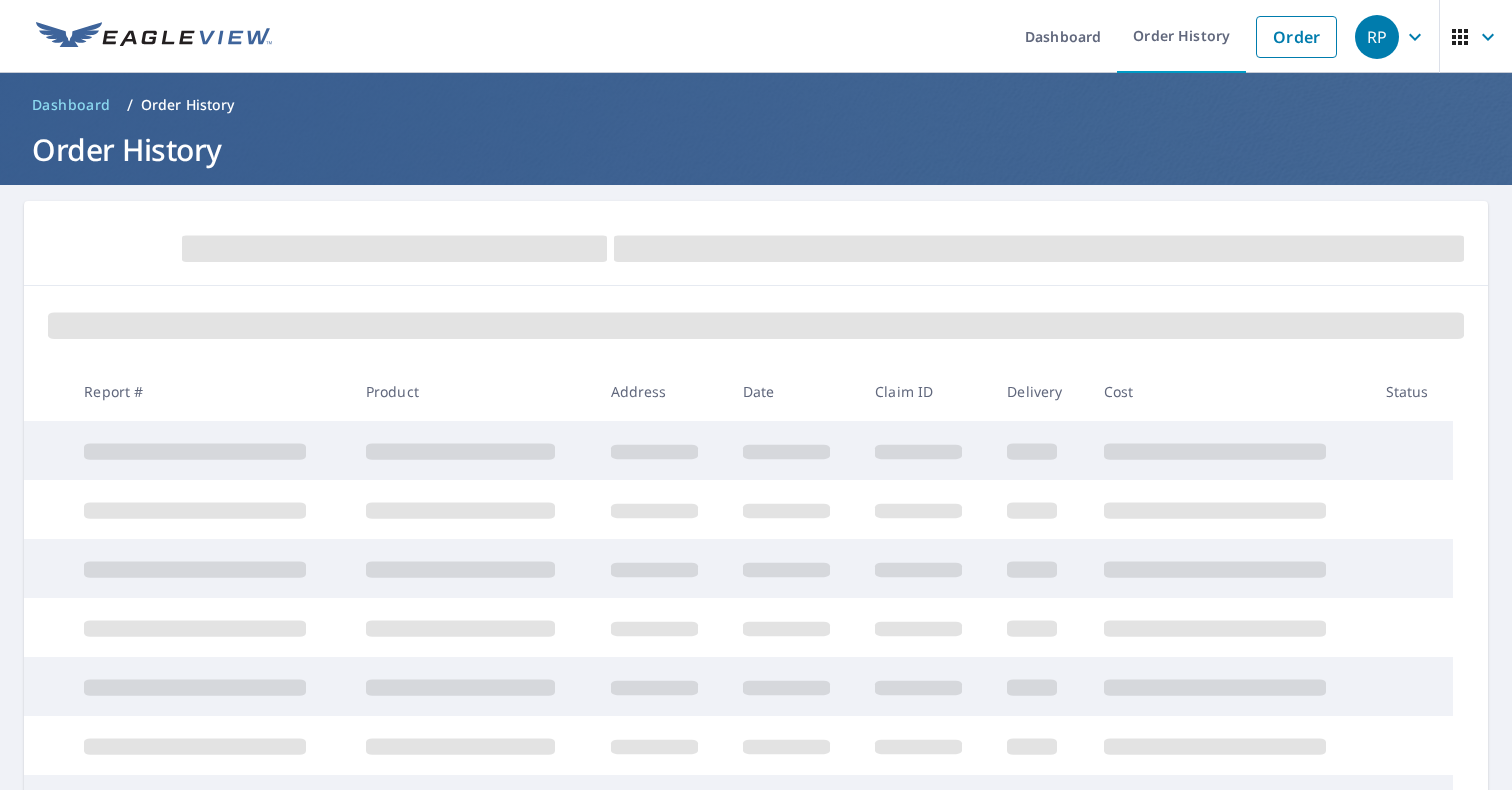 scroll, scrollTop: 0, scrollLeft: 0, axis: both 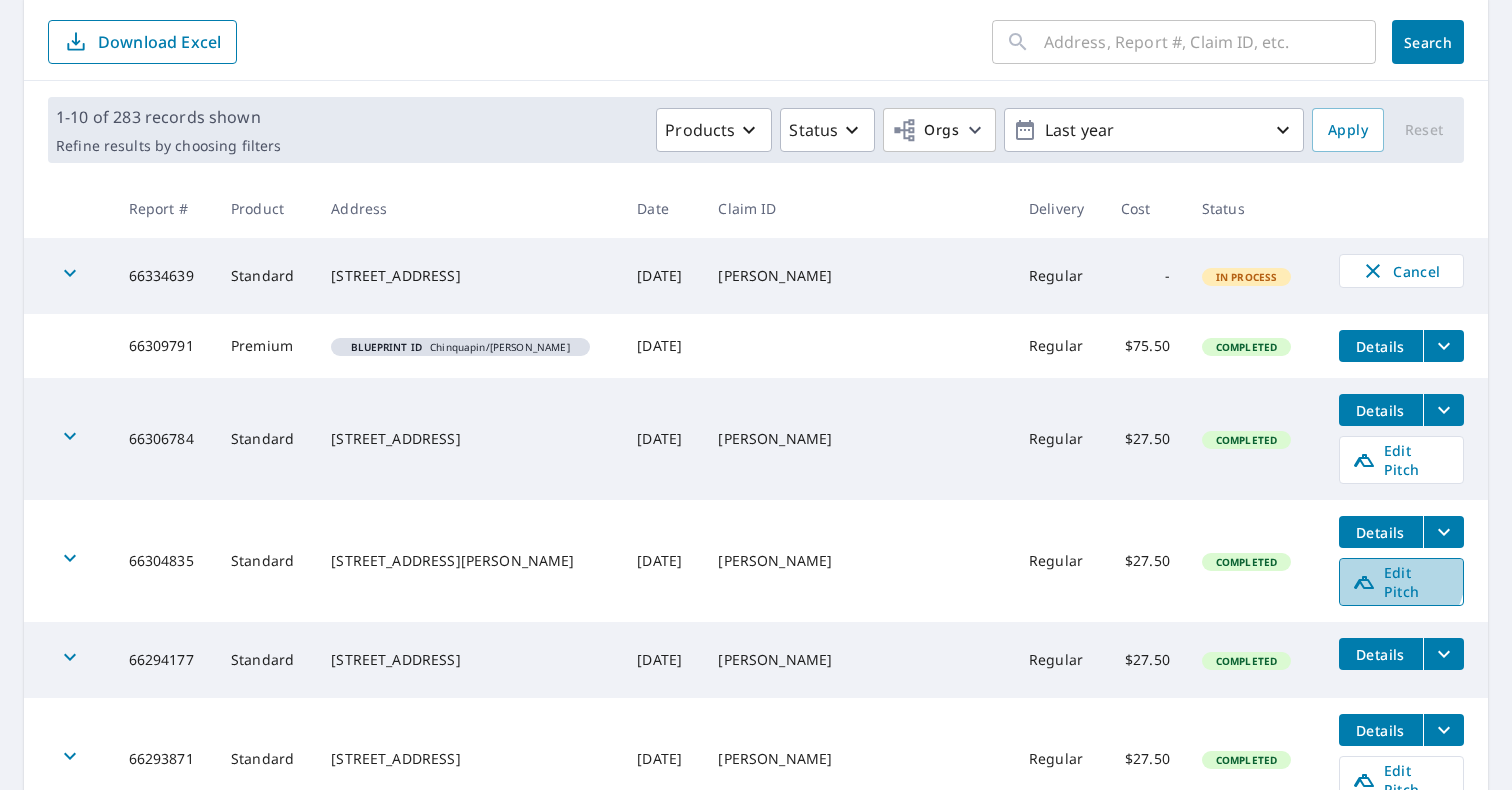 click on "Edit Pitch" at bounding box center (1401, 582) 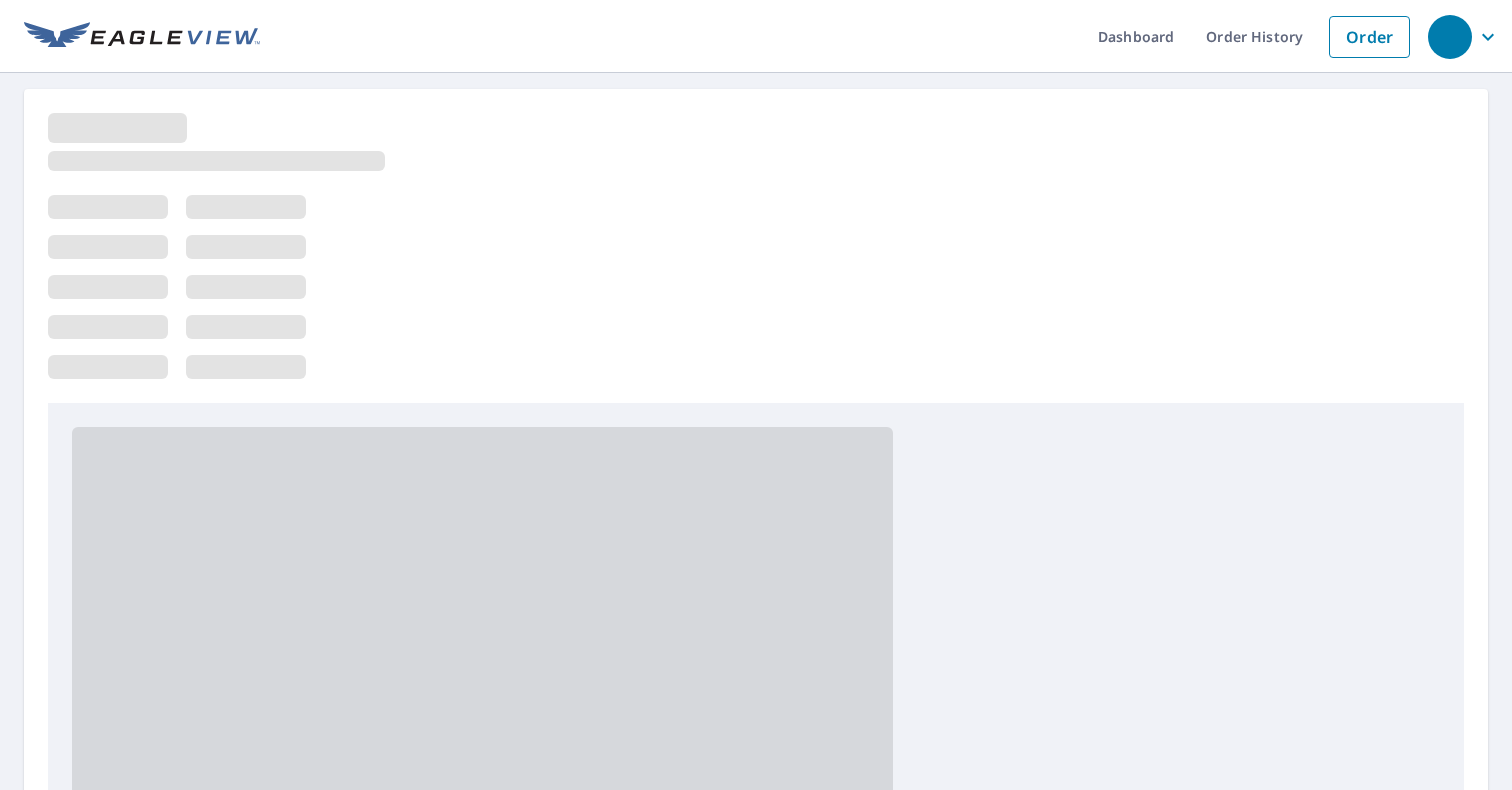 scroll, scrollTop: 0, scrollLeft: 0, axis: both 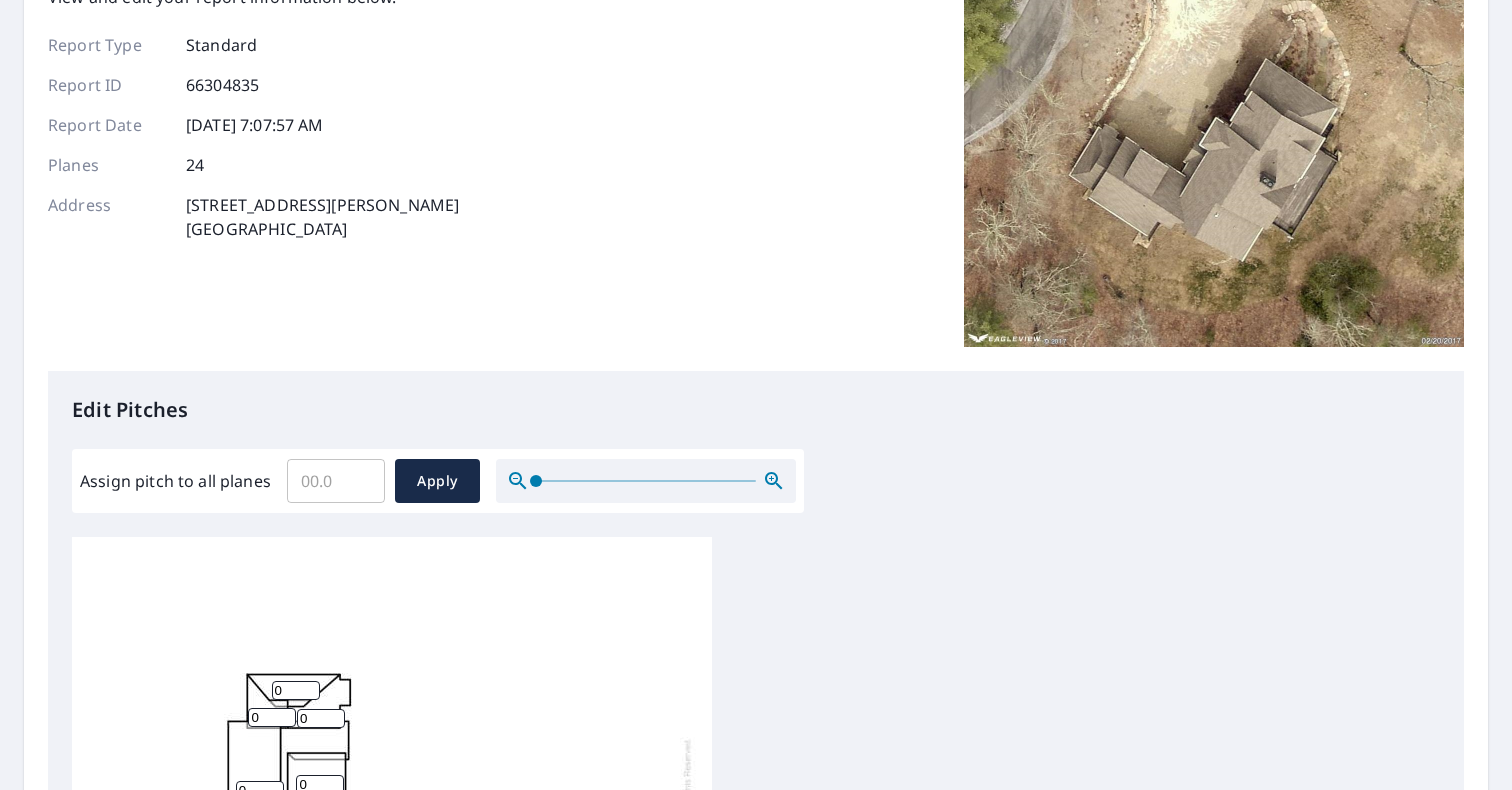 click on "Assign pitch to all planes" at bounding box center [336, 481] 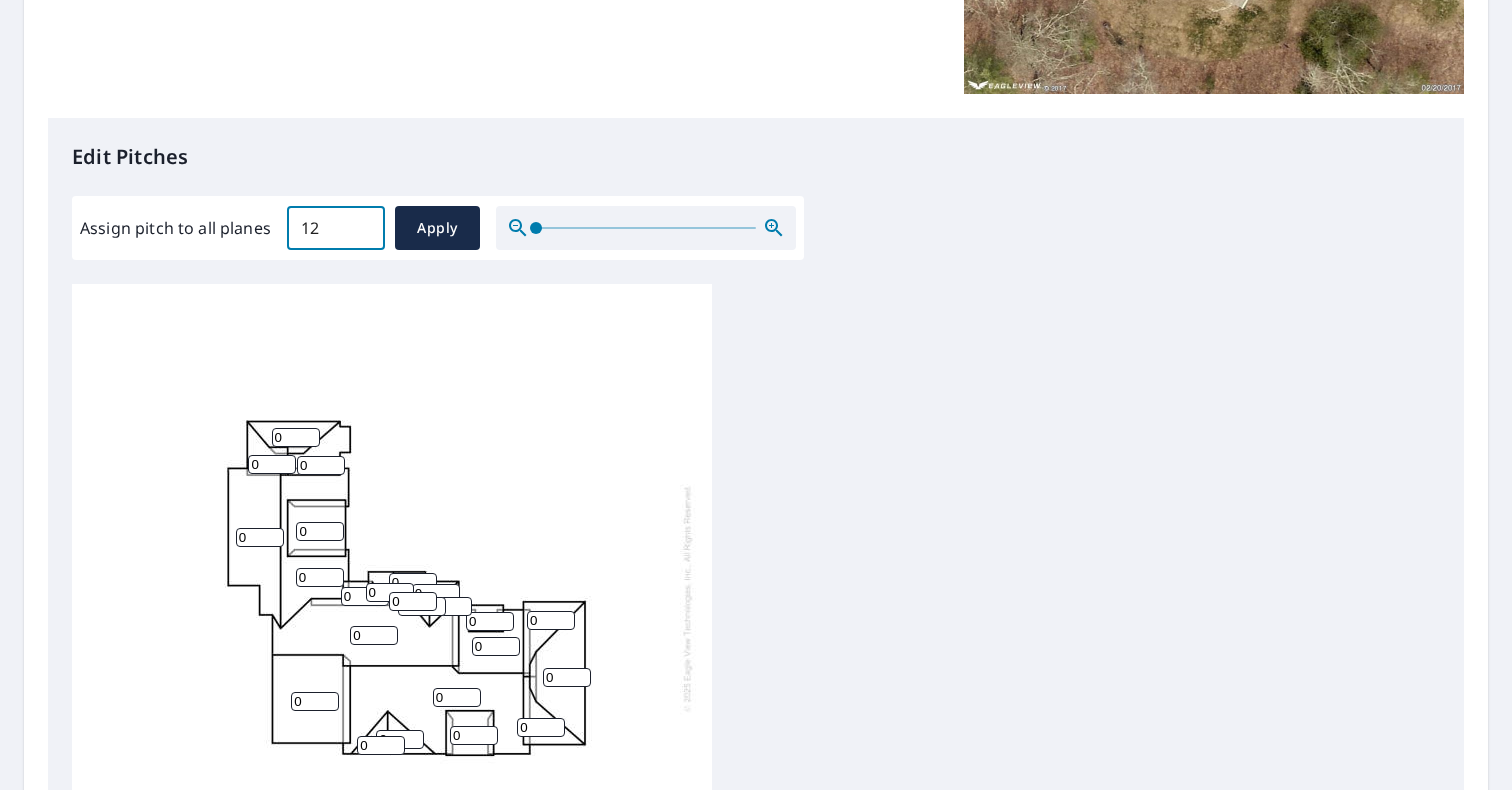 scroll, scrollTop: 429, scrollLeft: 0, axis: vertical 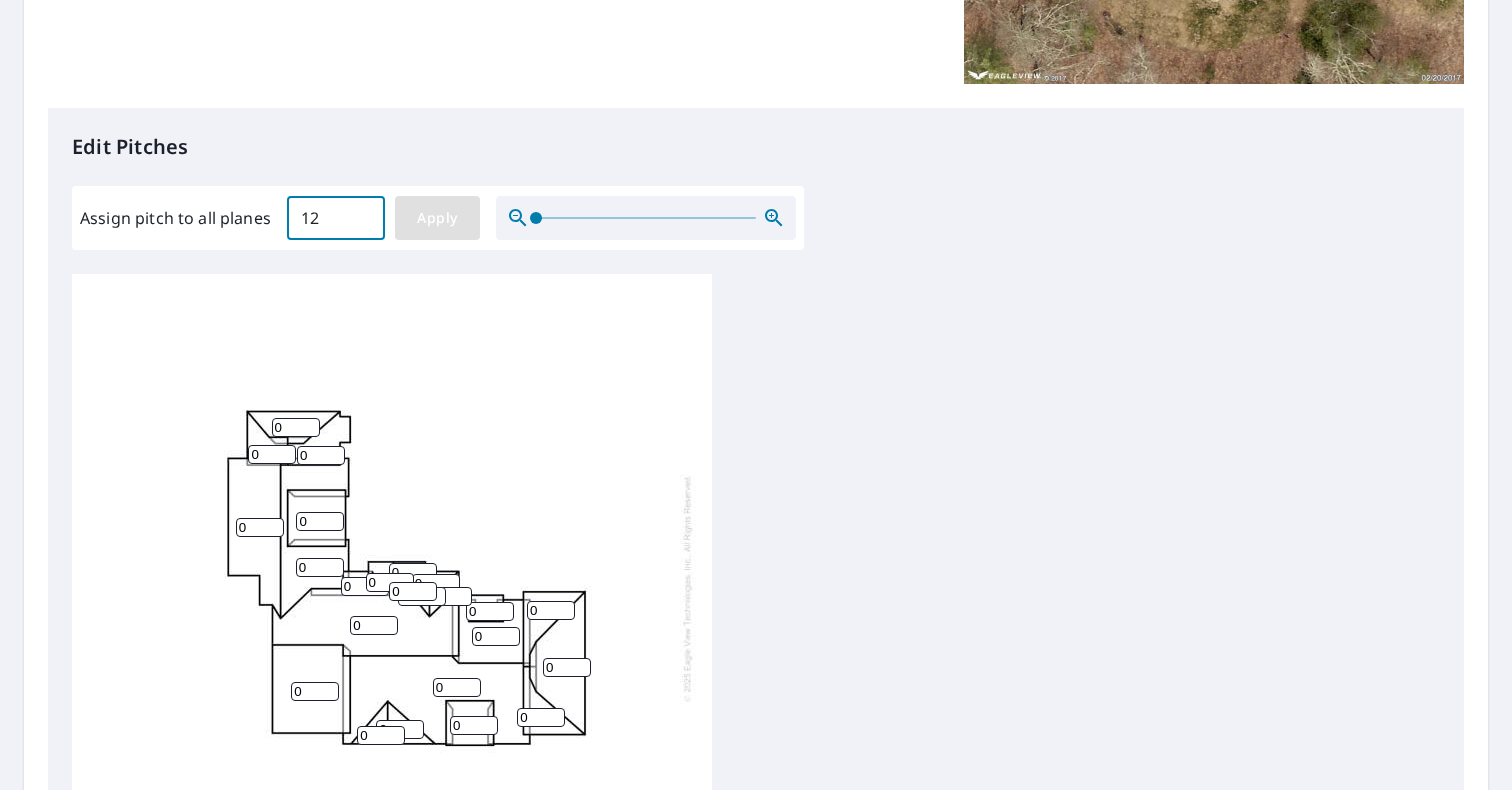 type on "12" 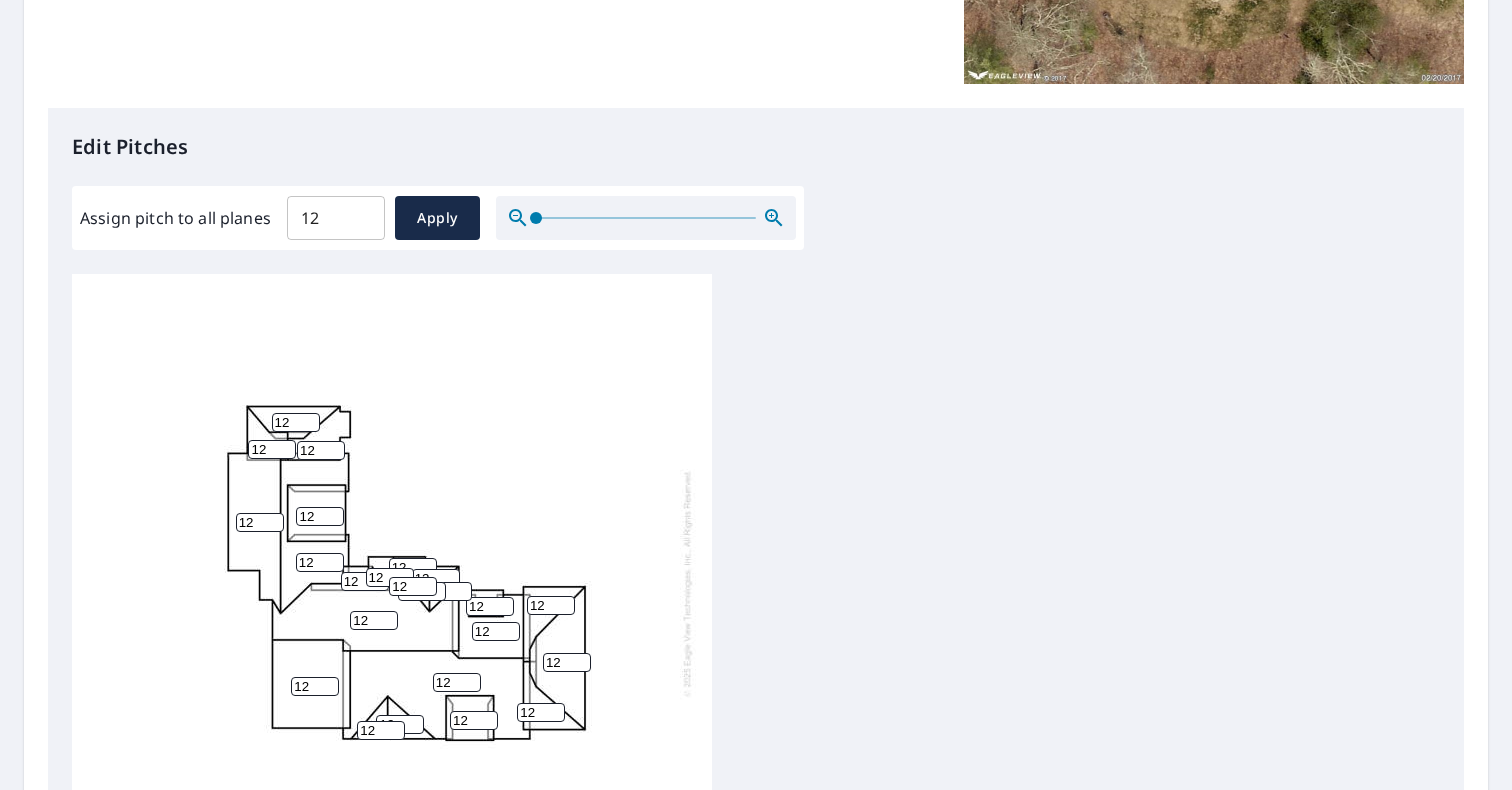 scroll, scrollTop: 5, scrollLeft: 0, axis: vertical 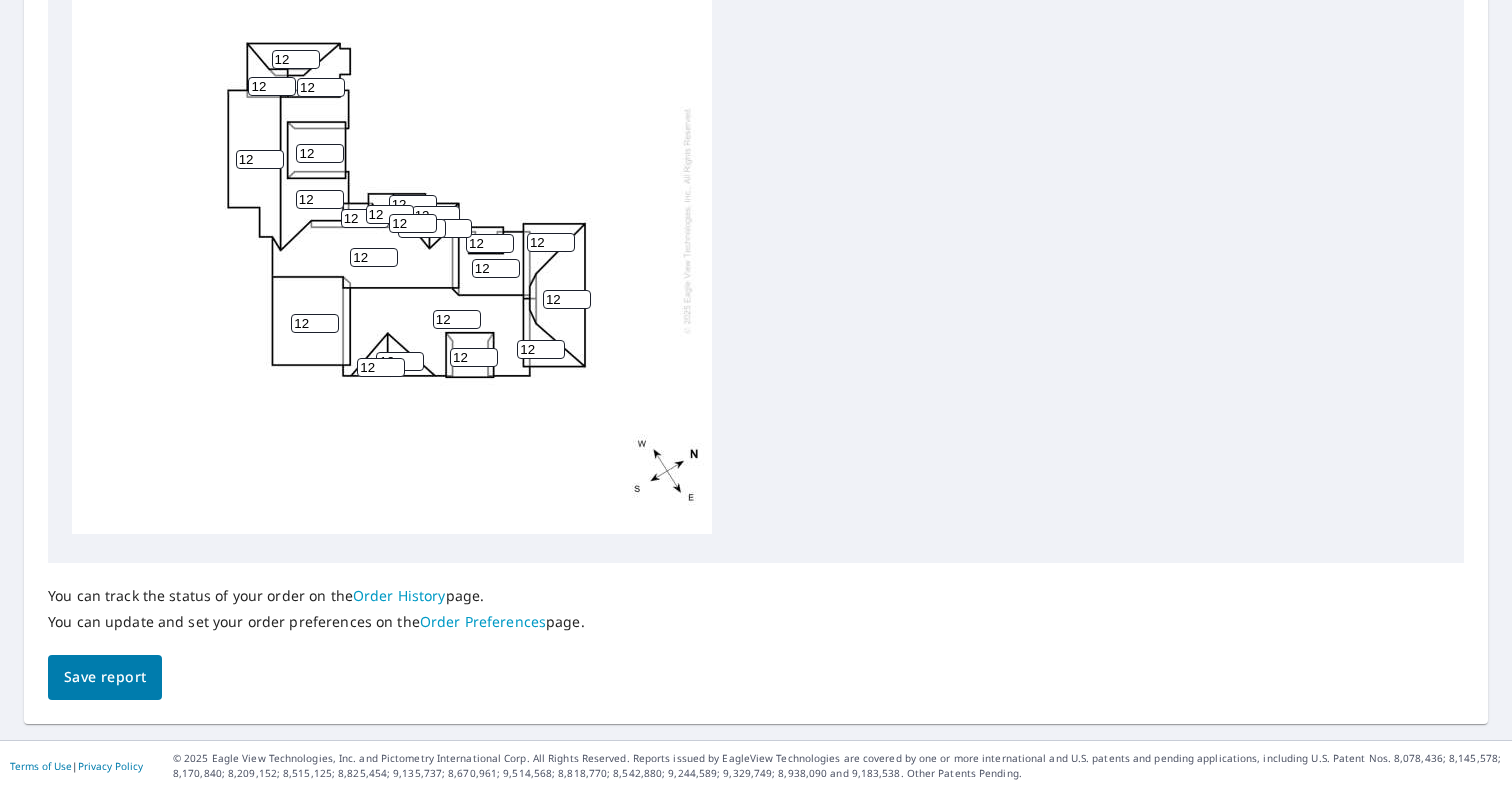 click on "Save report" at bounding box center (105, 677) 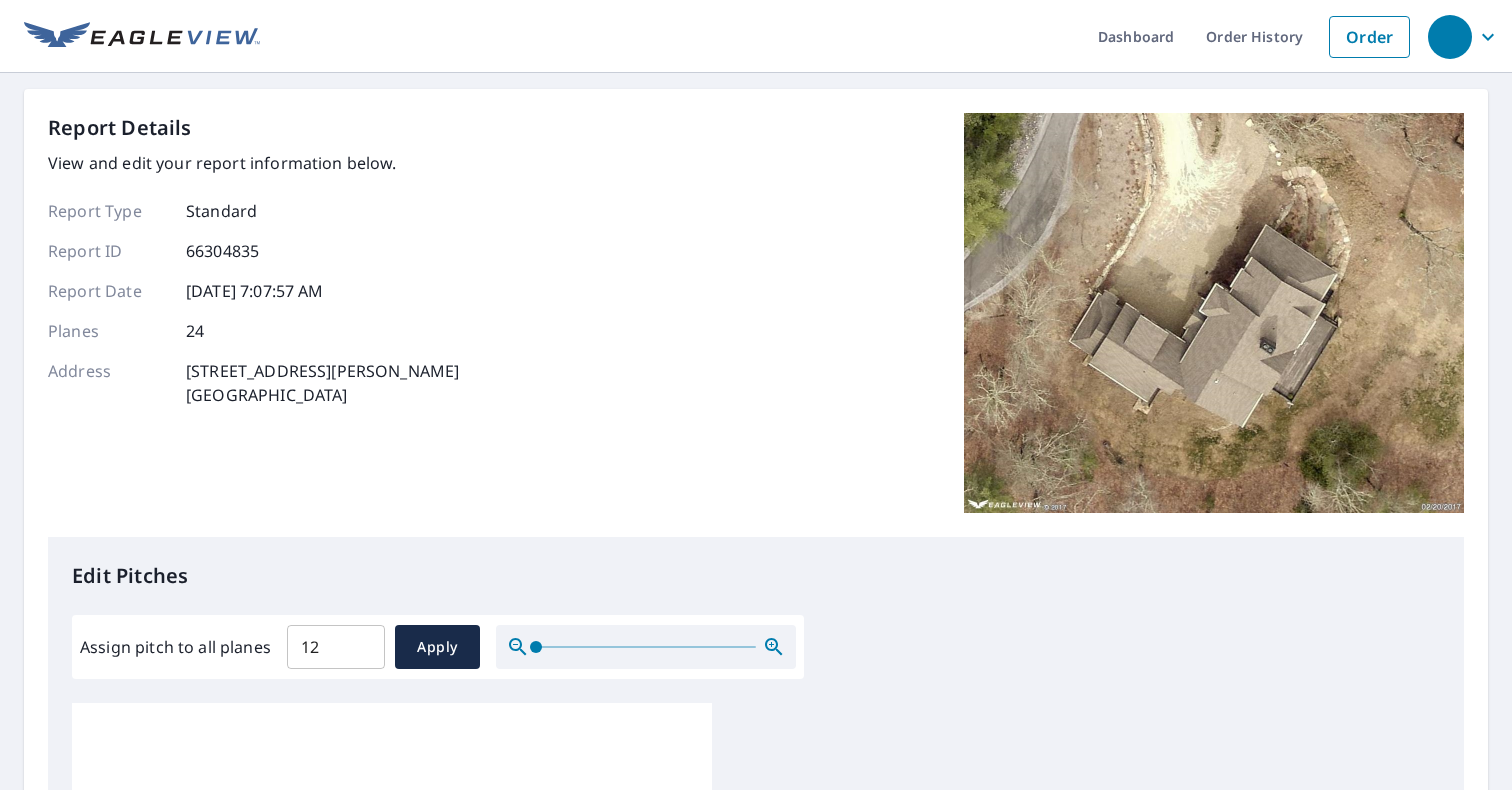 scroll, scrollTop: 0, scrollLeft: 0, axis: both 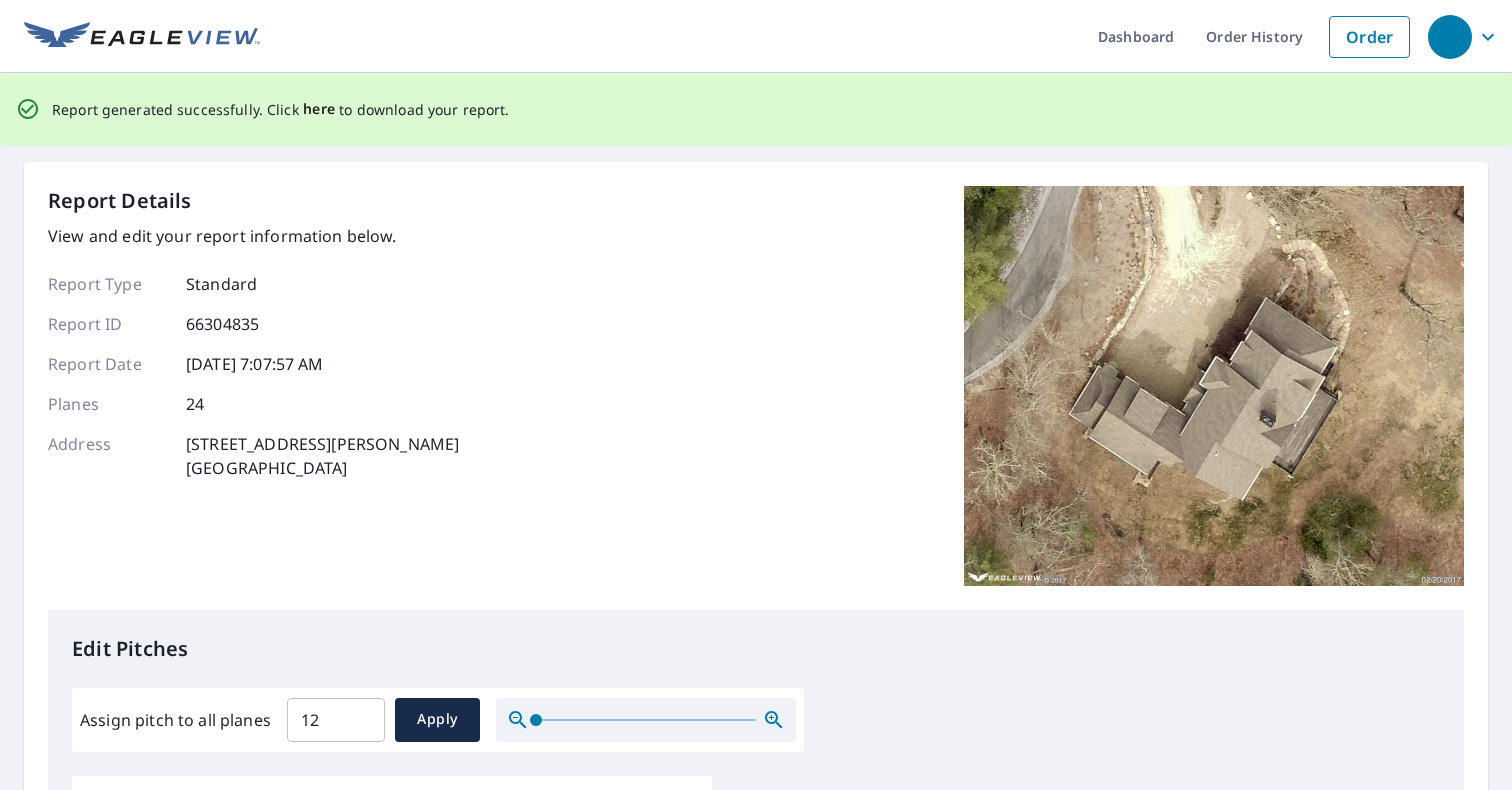 click on "here" at bounding box center (319, 109) 